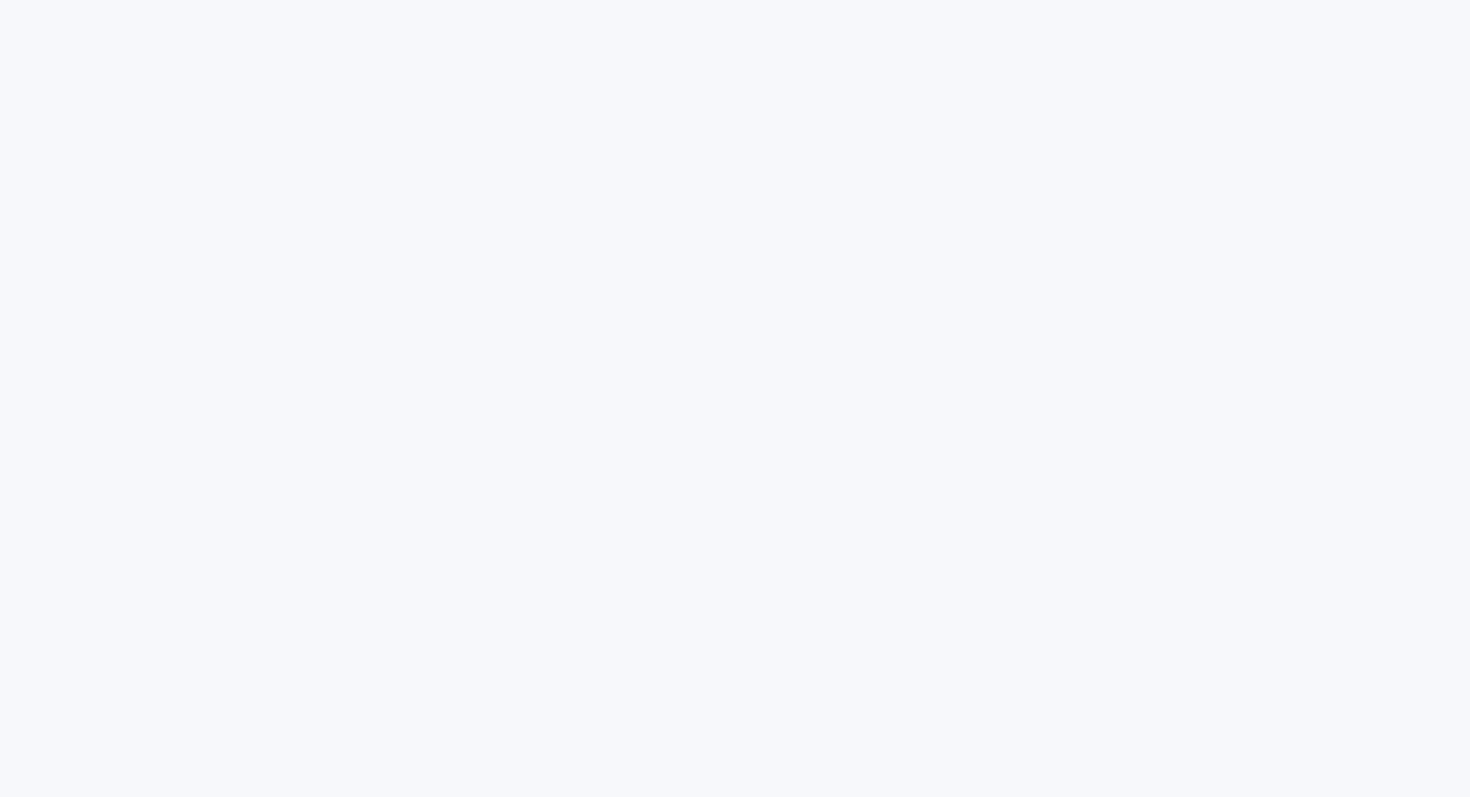 scroll, scrollTop: 0, scrollLeft: 0, axis: both 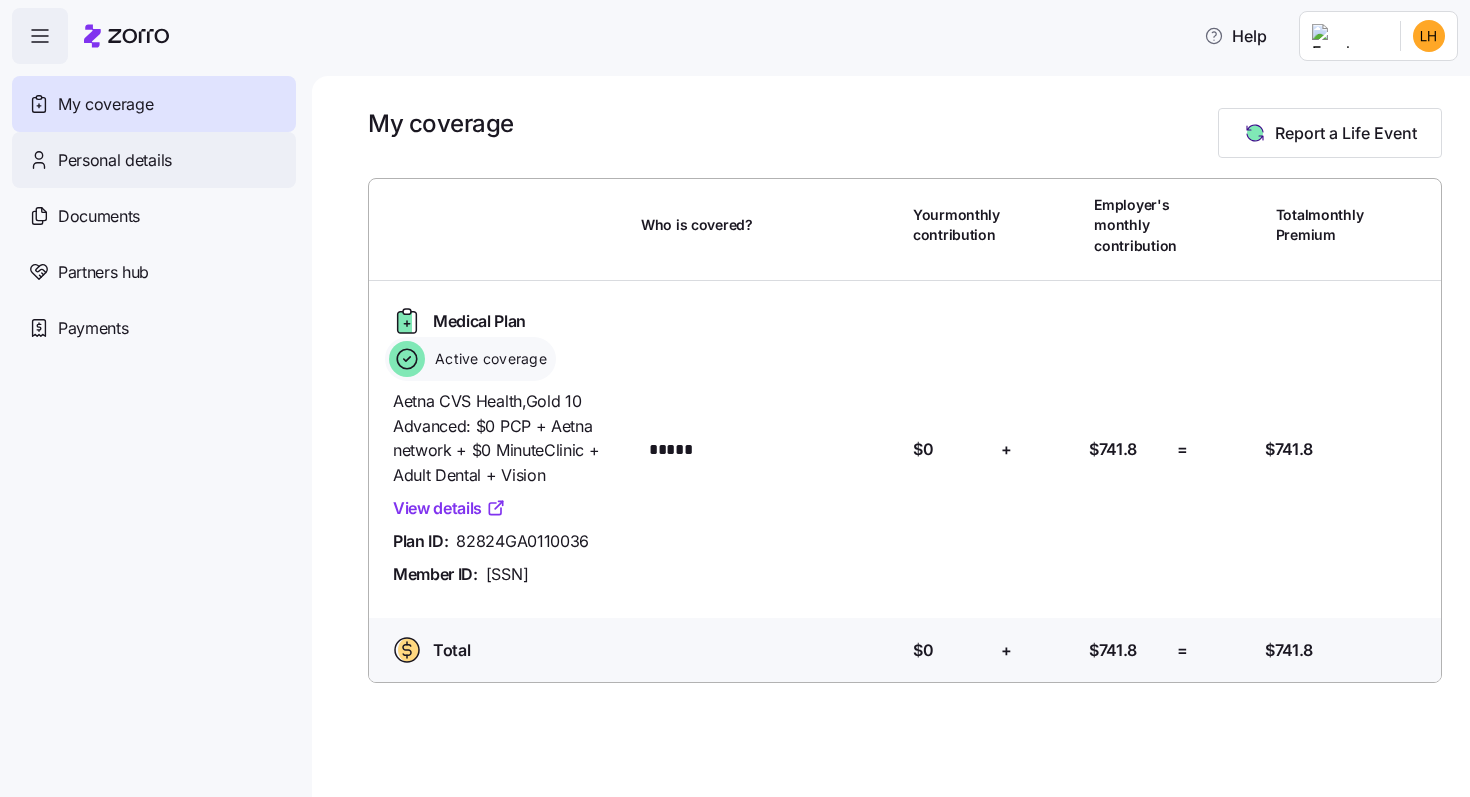 click on "Personal details" at bounding box center (115, 160) 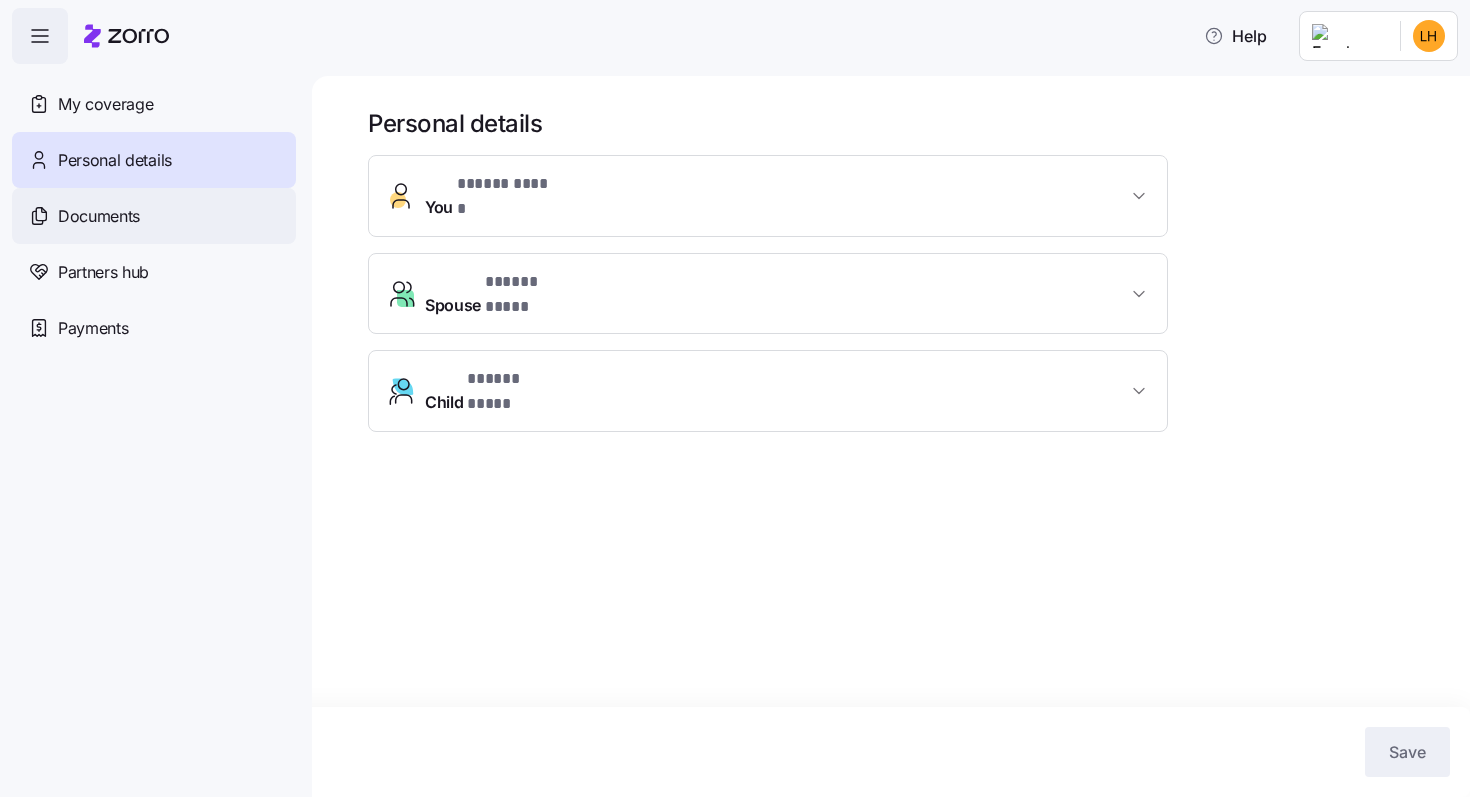click on "Documents" at bounding box center [154, 216] 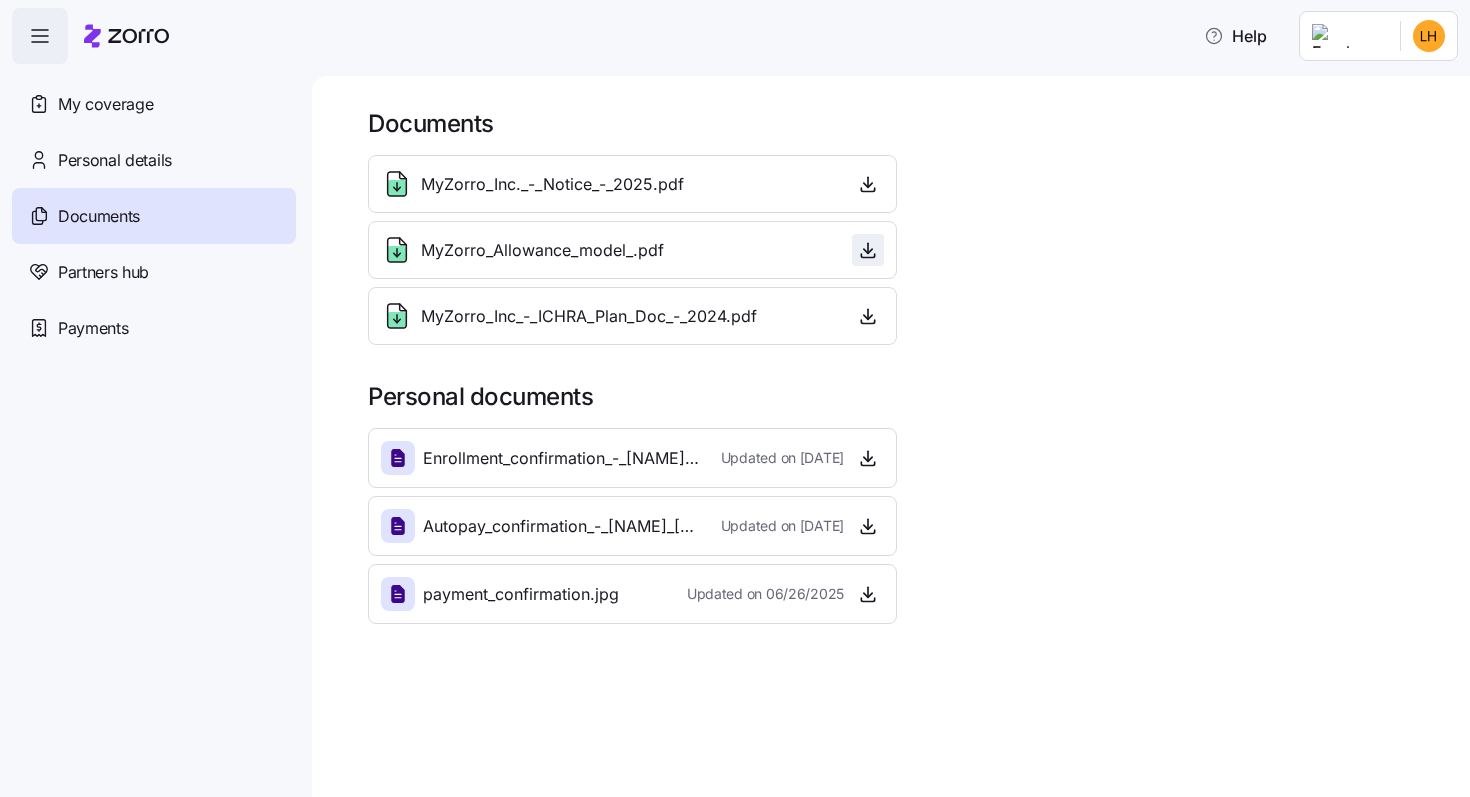 click 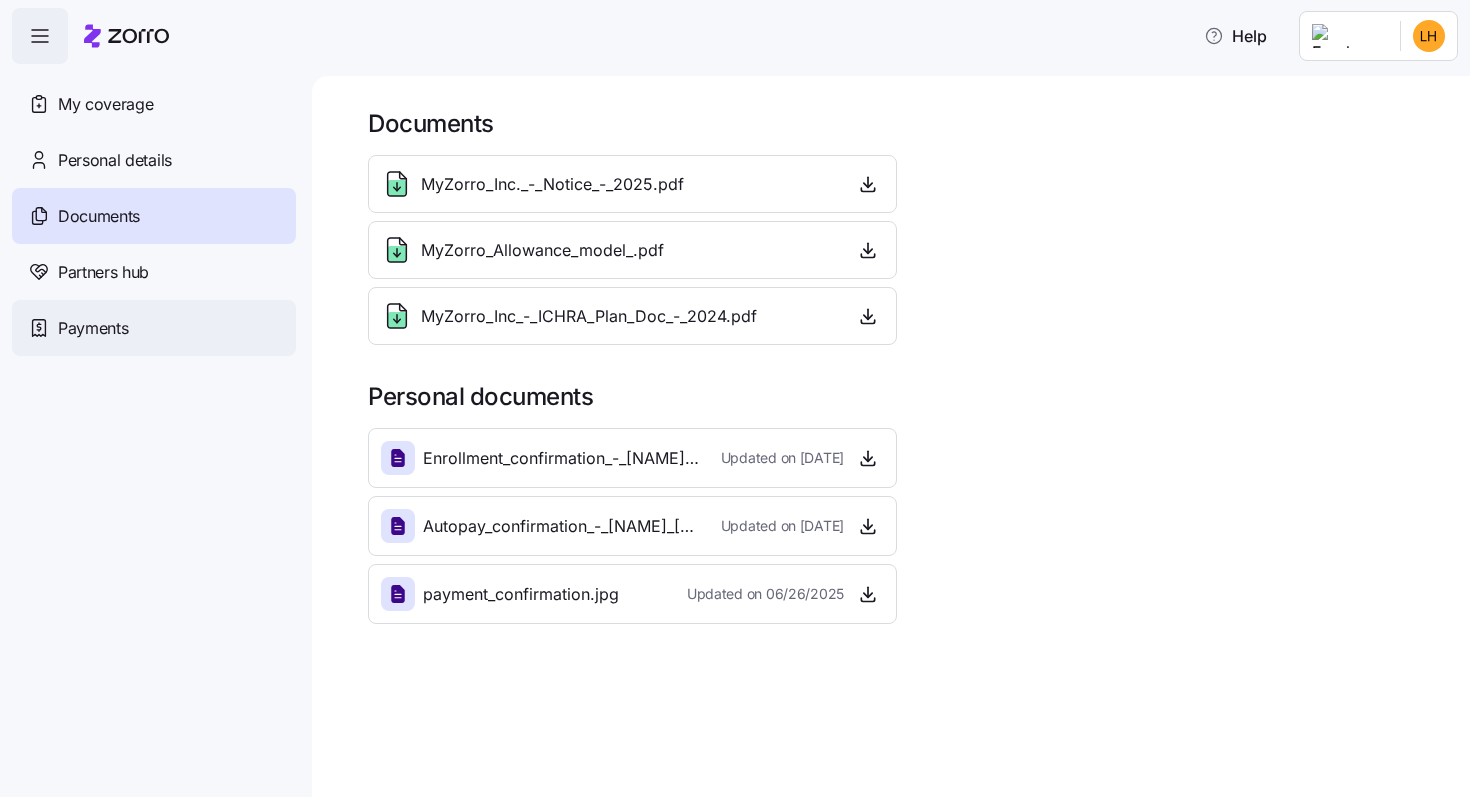 click on "Payments" at bounding box center [154, 328] 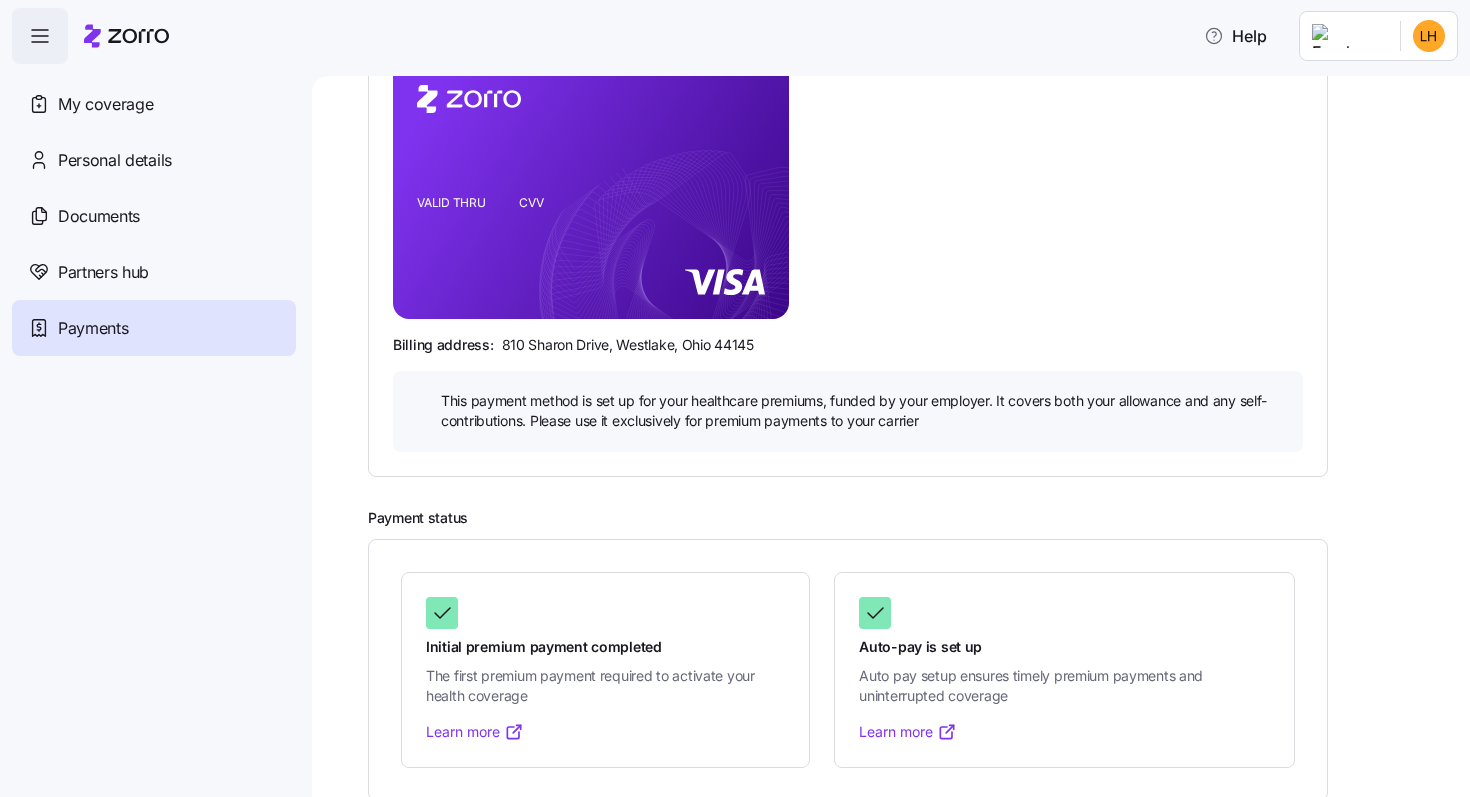 scroll, scrollTop: 304, scrollLeft: 0, axis: vertical 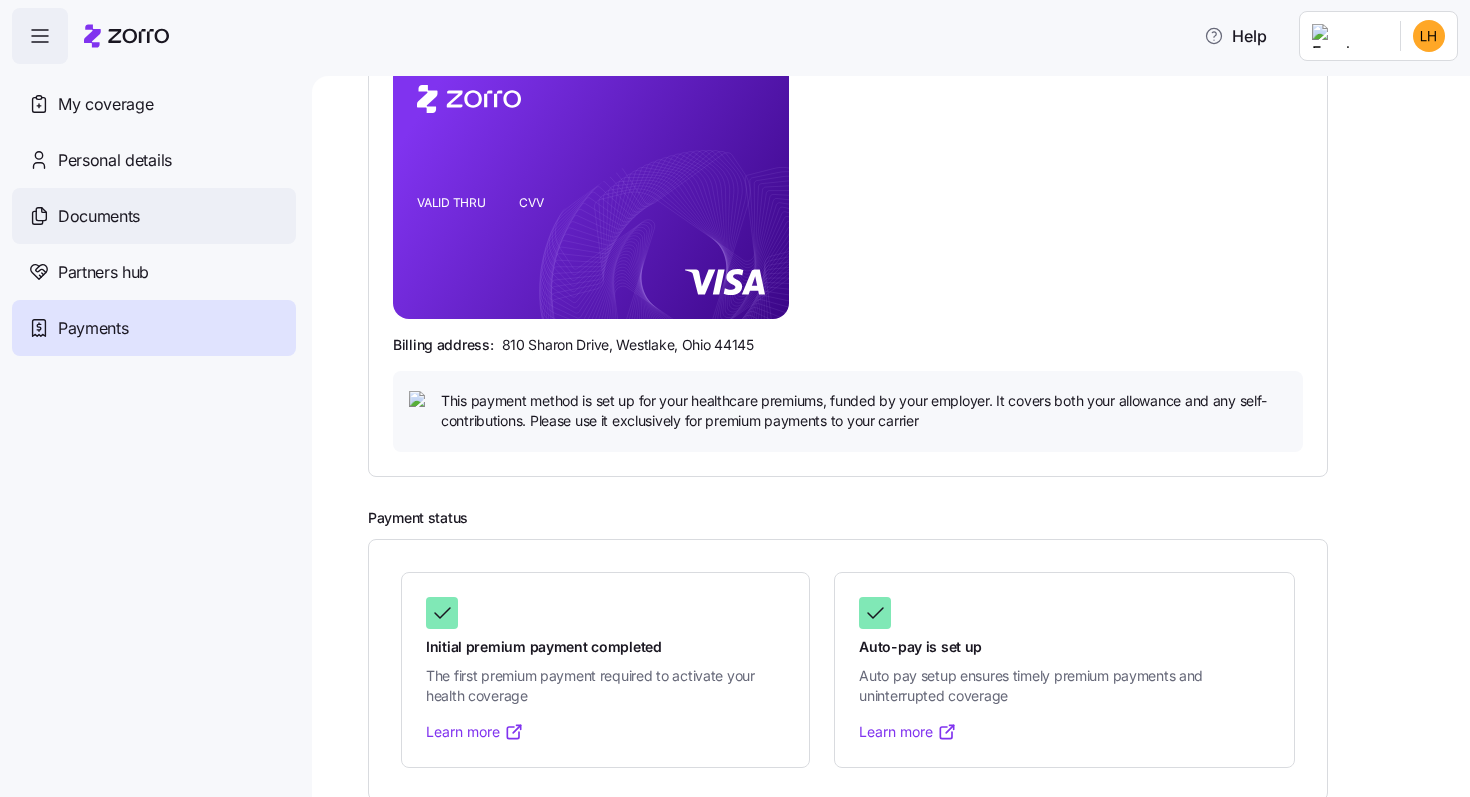 click on "Documents" at bounding box center (99, 216) 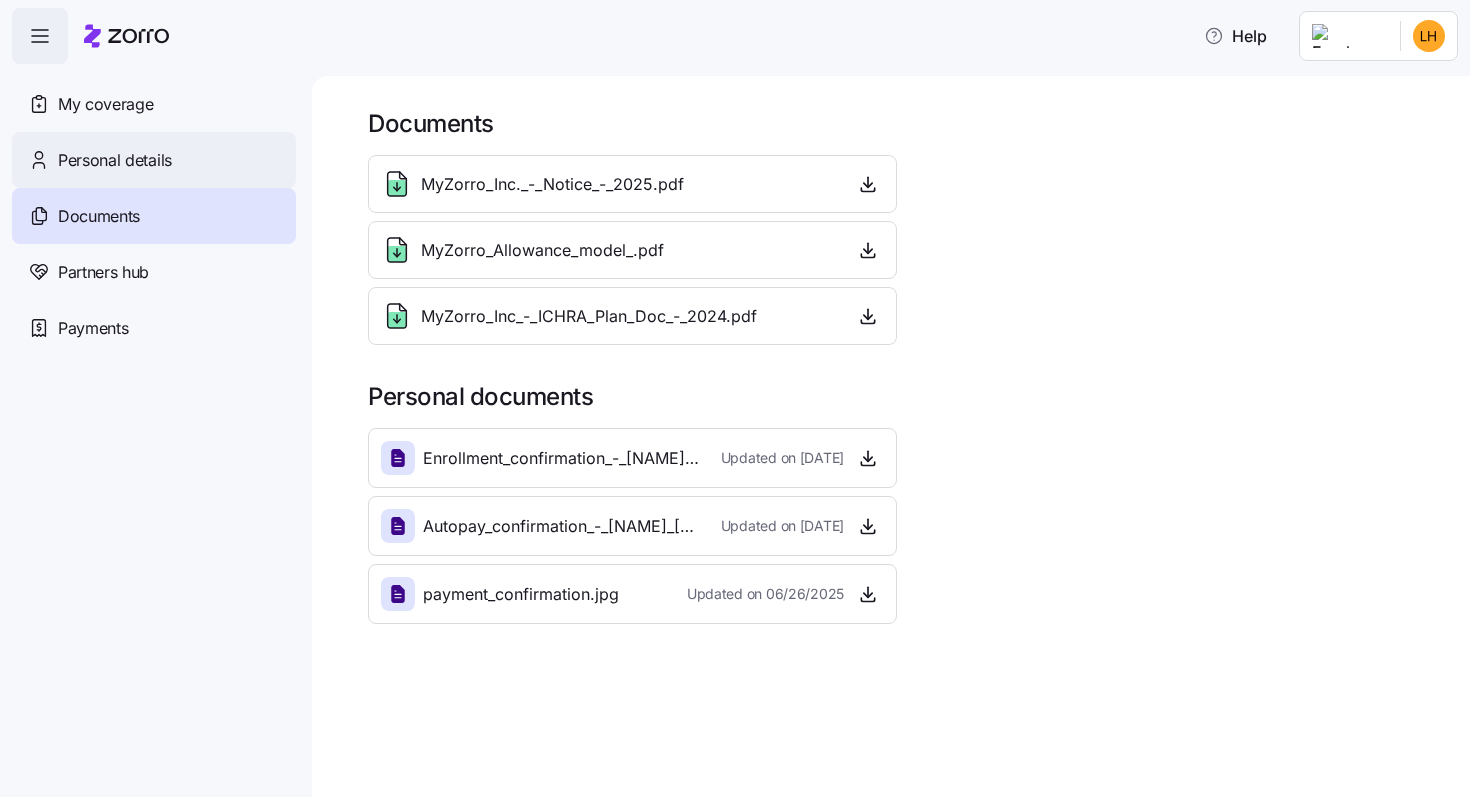 click on "Personal details" at bounding box center [154, 160] 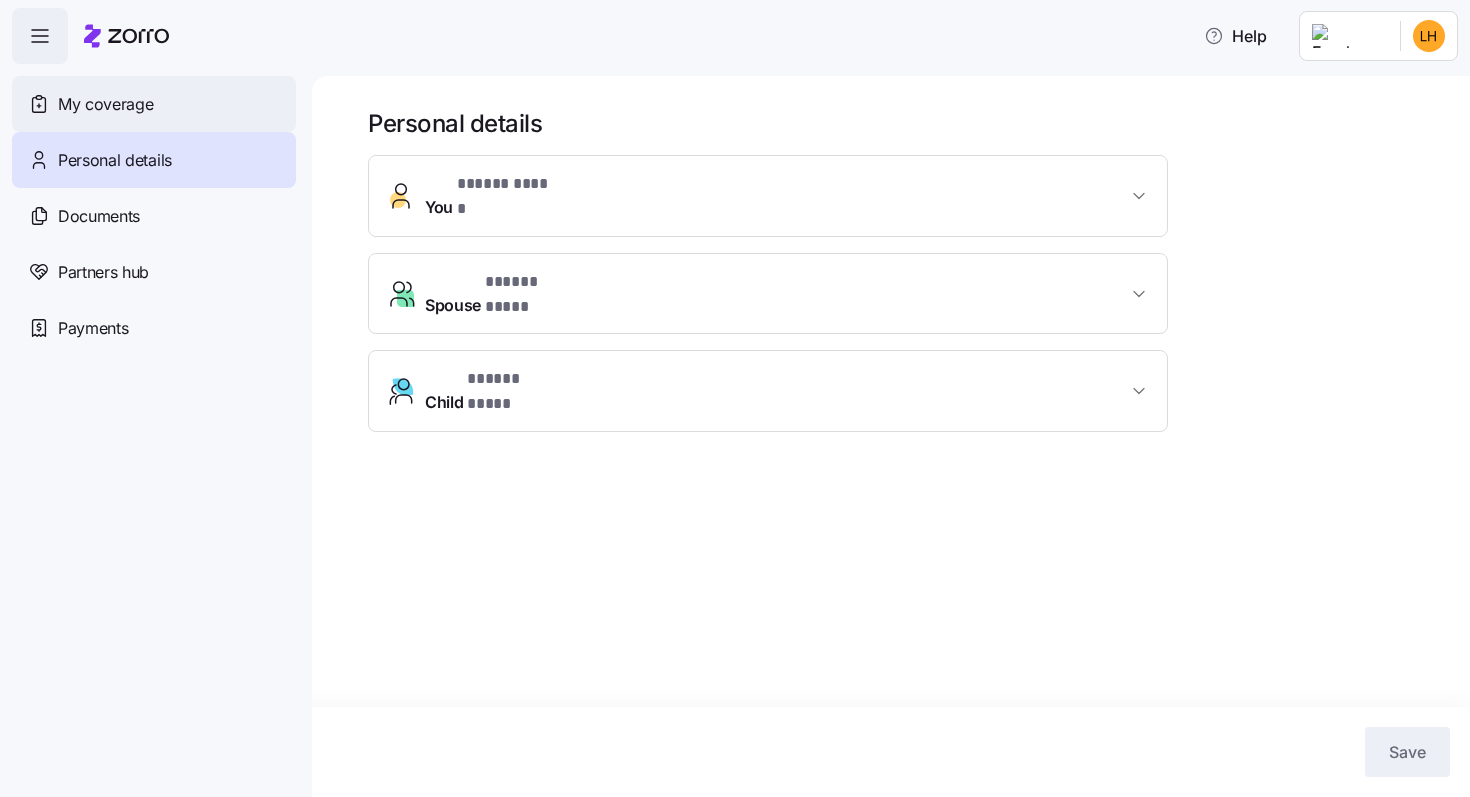 click on "My coverage" at bounding box center [105, 104] 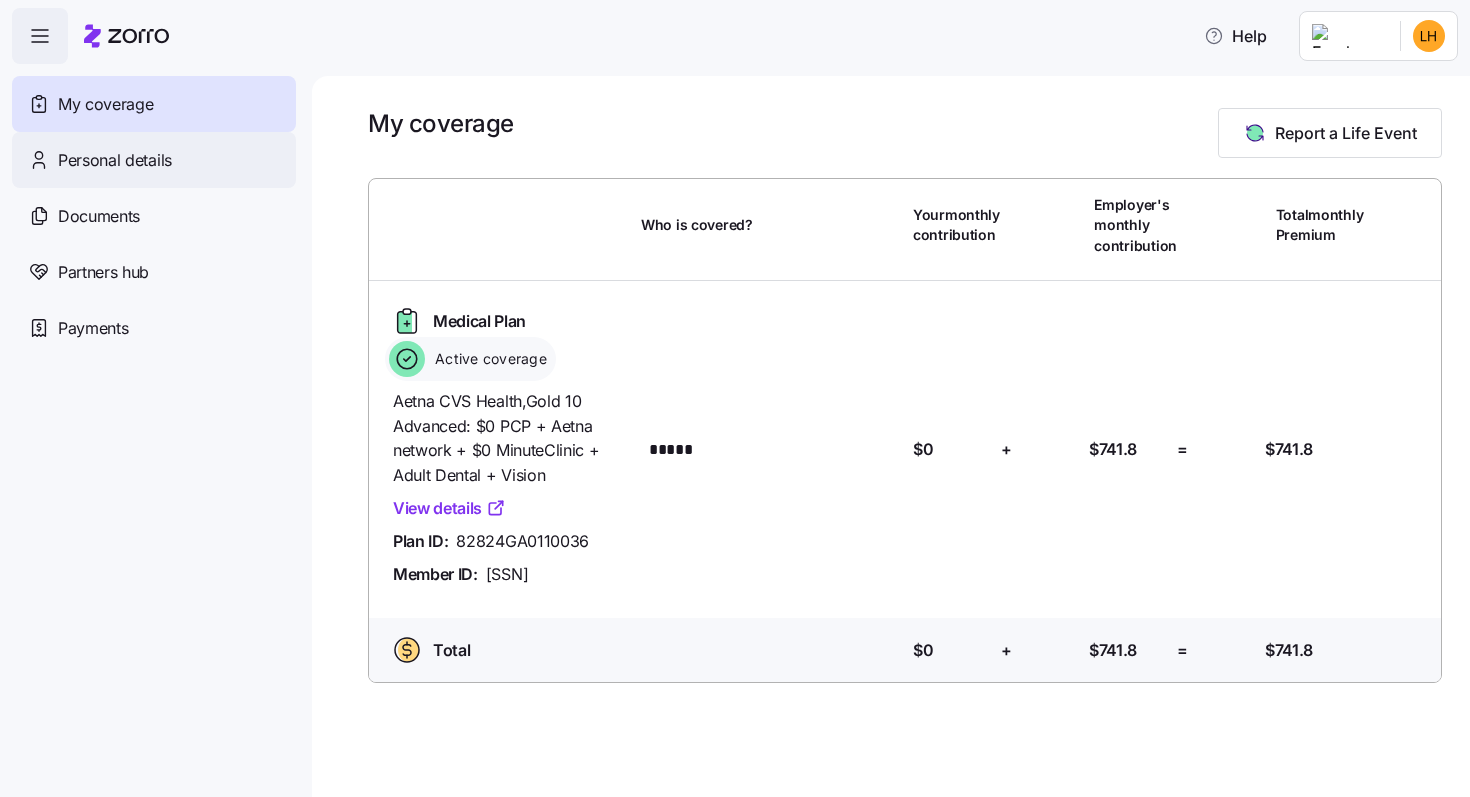 click on "Personal details" at bounding box center [115, 160] 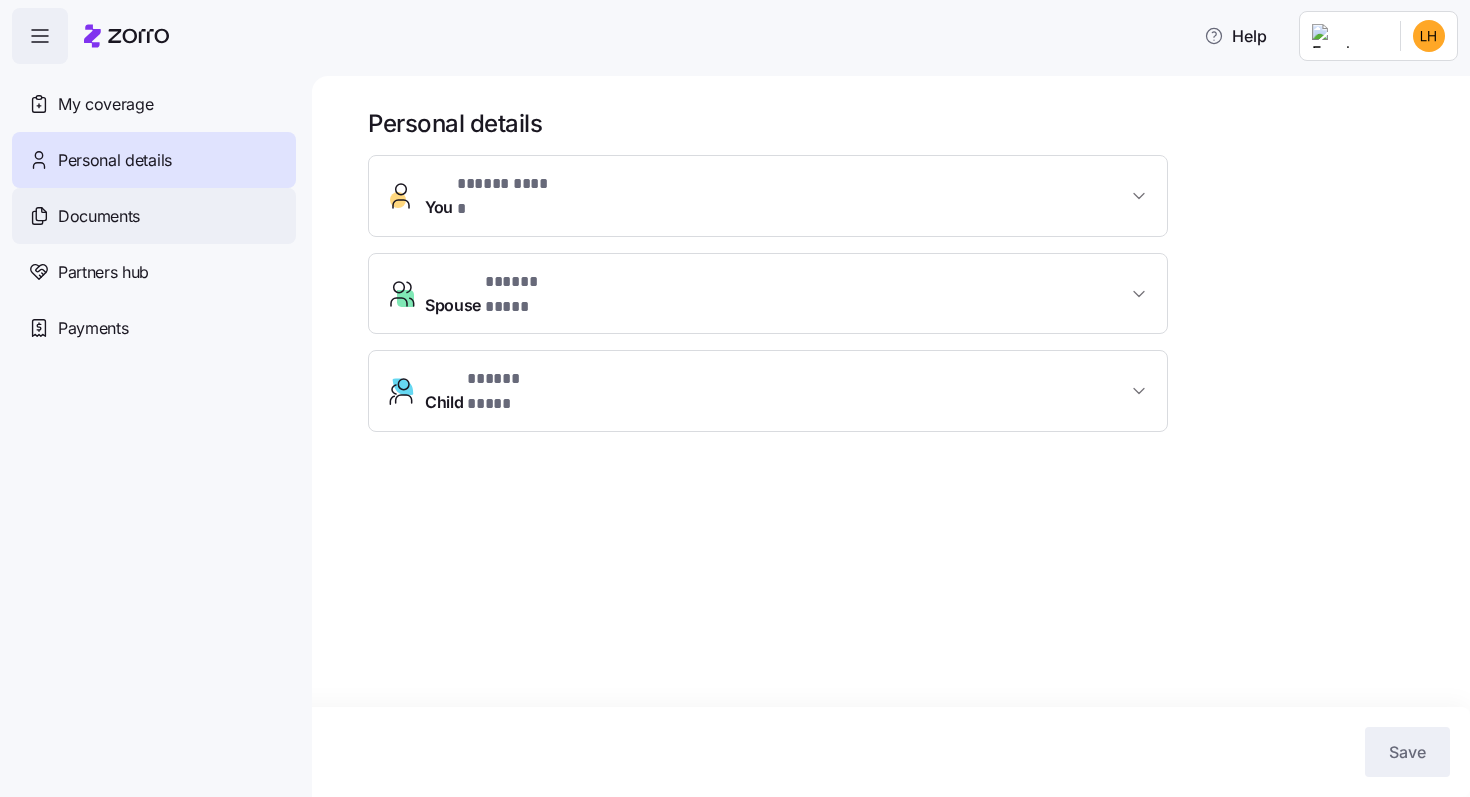 click on "Documents" at bounding box center [99, 216] 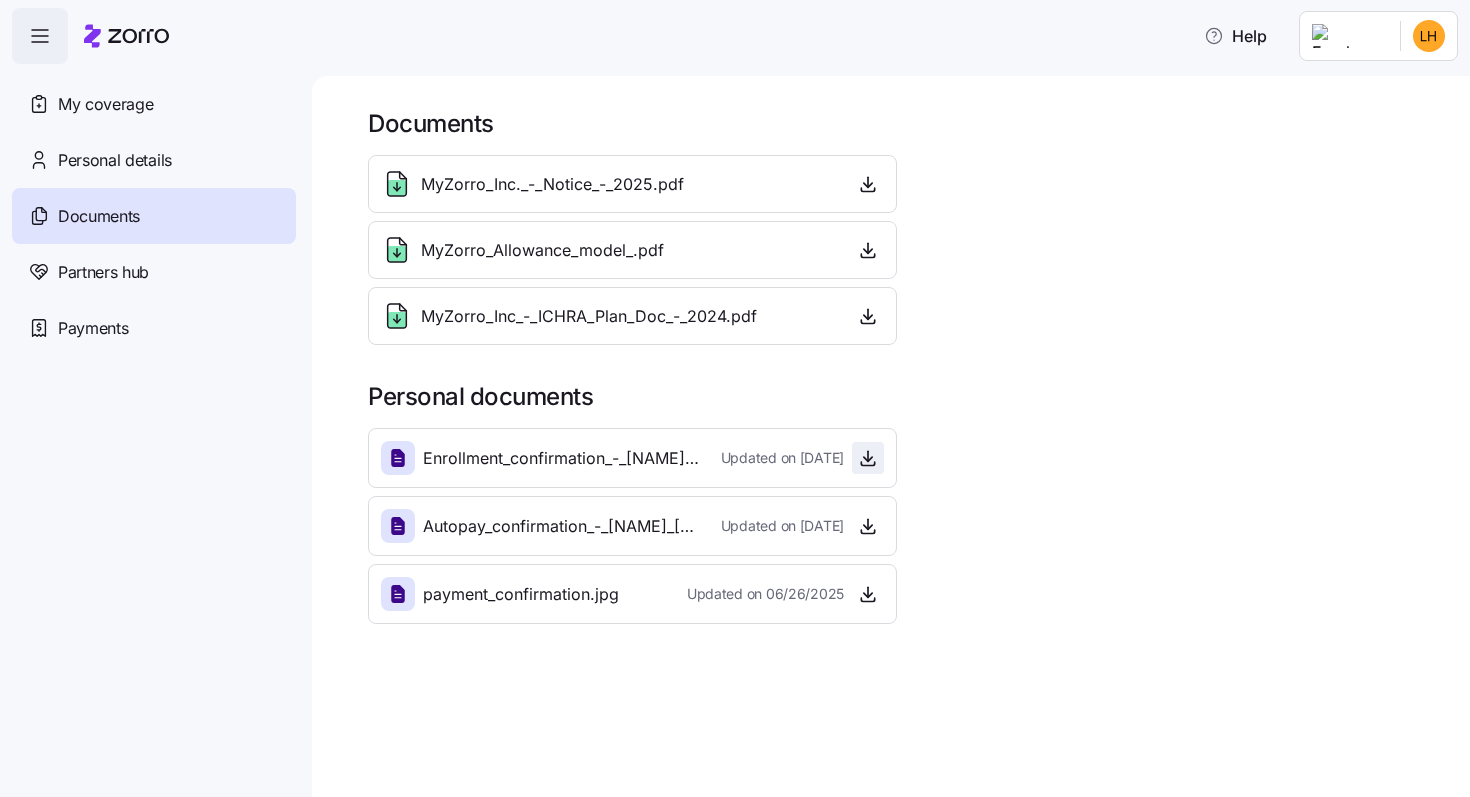 click 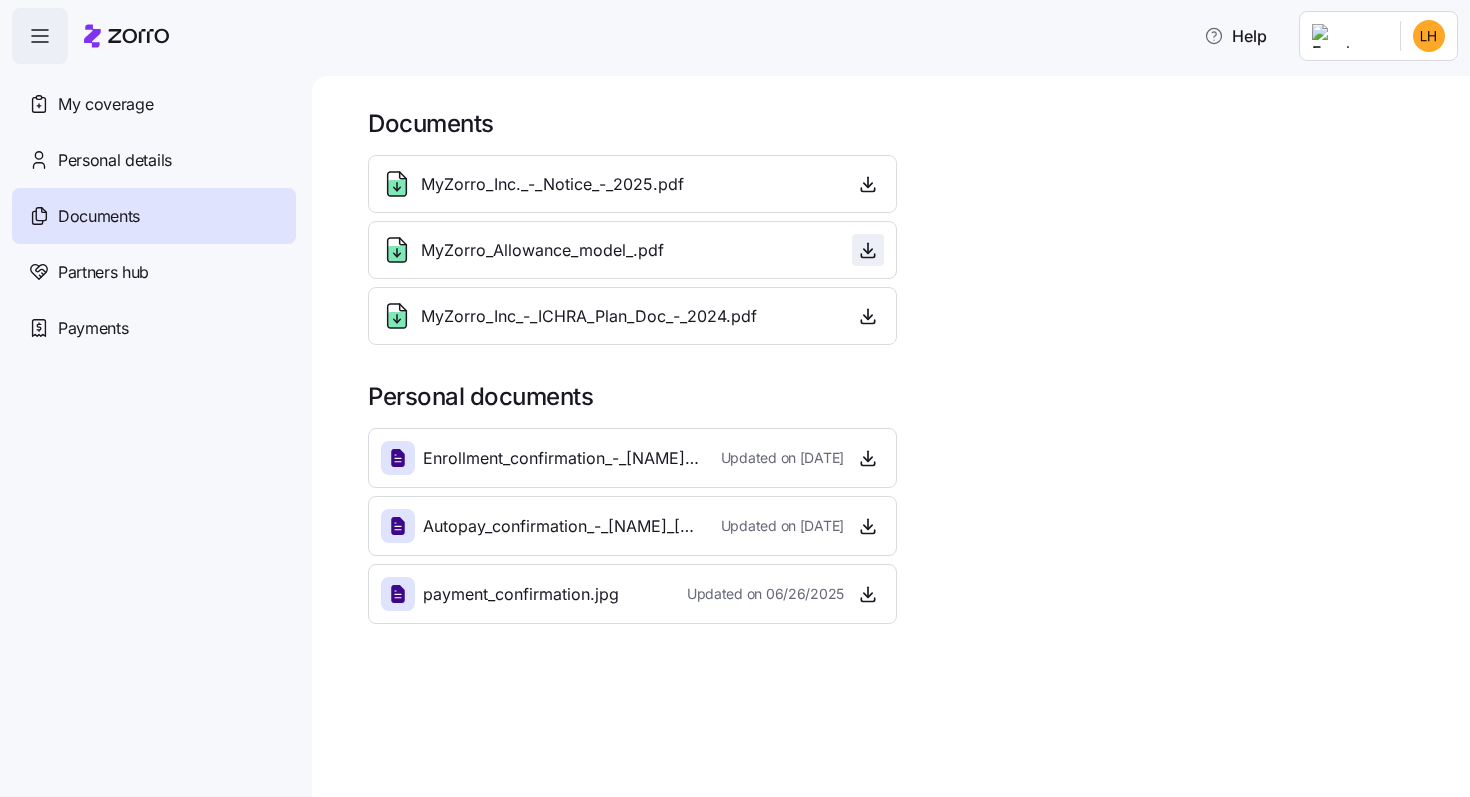 click 